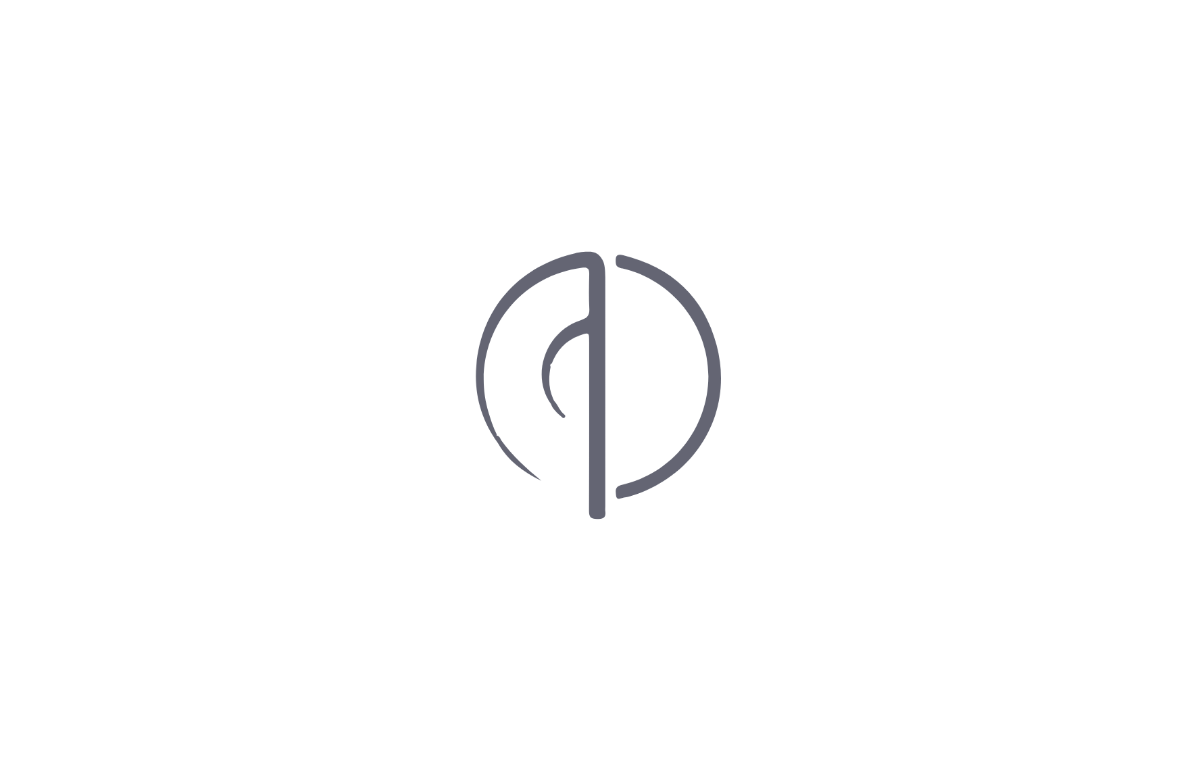 scroll, scrollTop: 0, scrollLeft: 0, axis: both 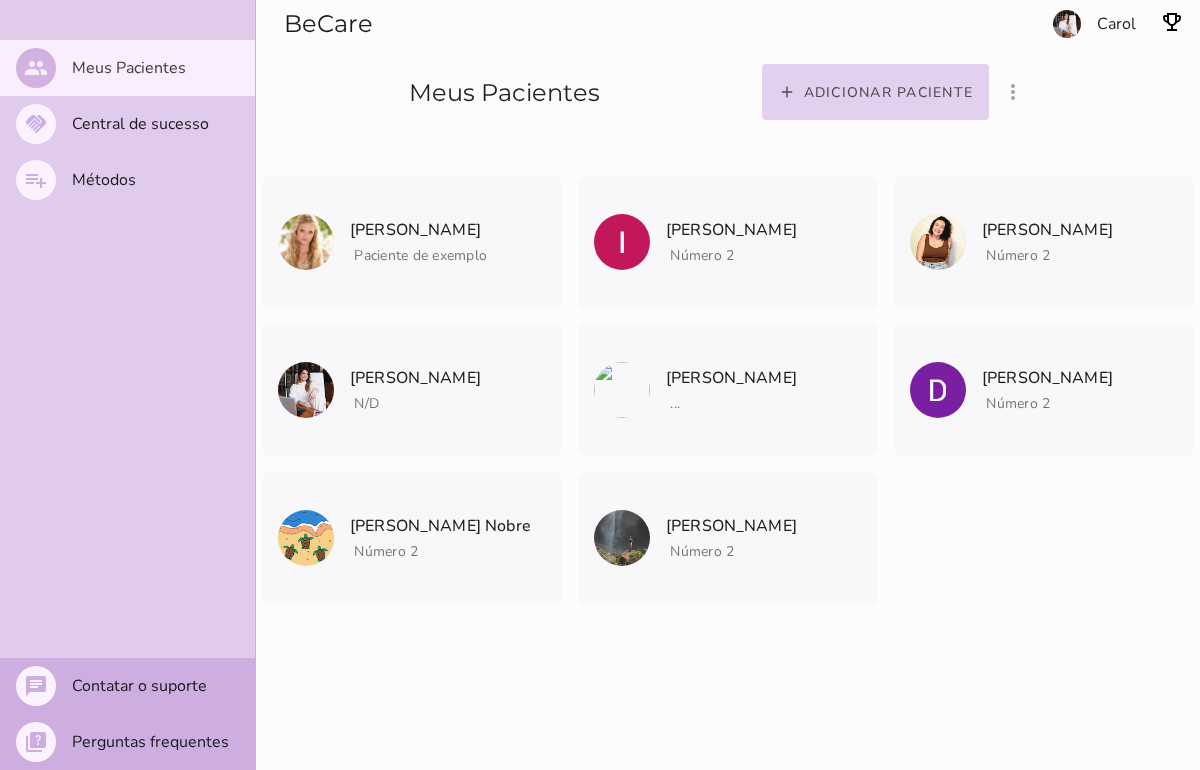 click on "add
Adicionar paciente" at bounding box center [876, 92] 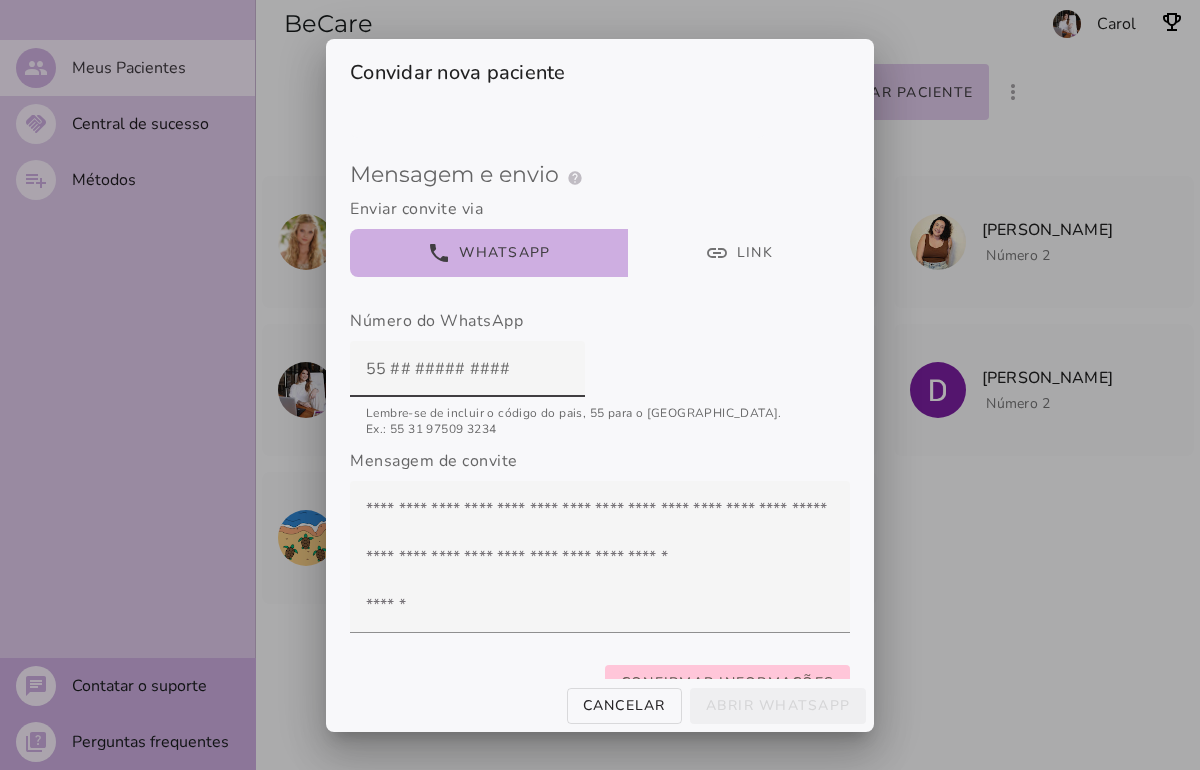 scroll, scrollTop: 168, scrollLeft: 0, axis: vertical 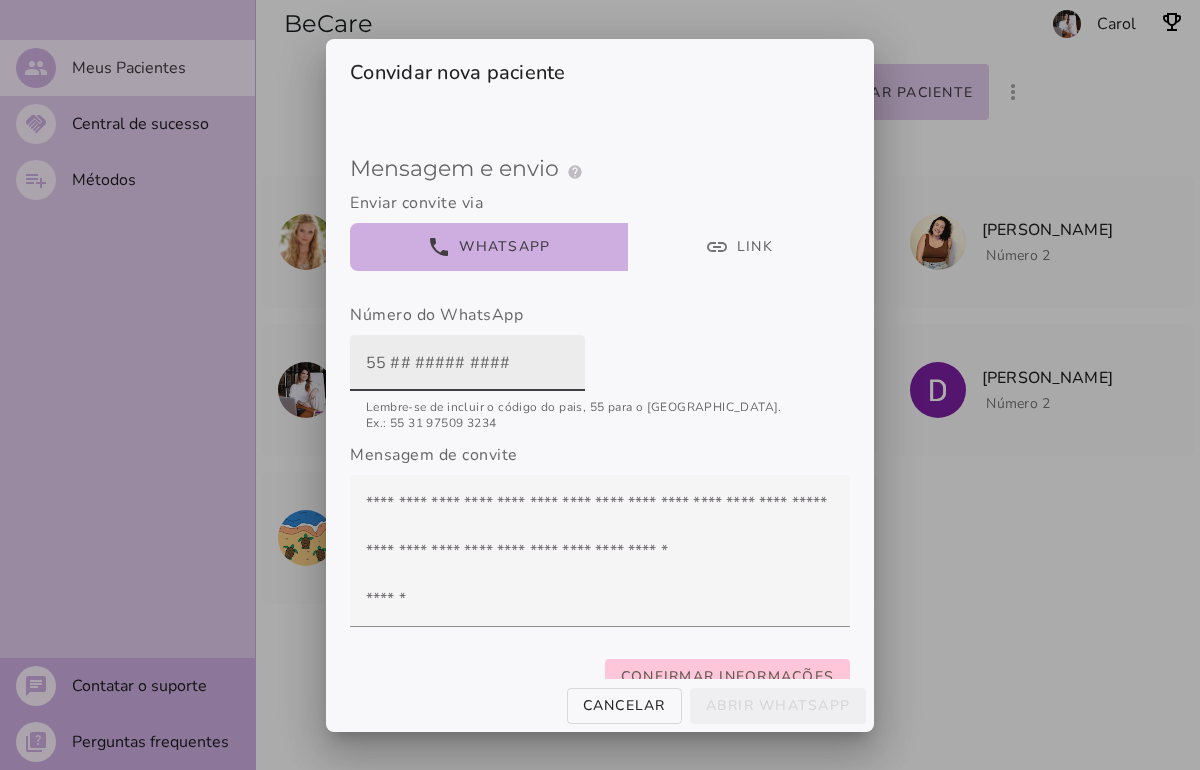 click at bounding box center [467, 363] 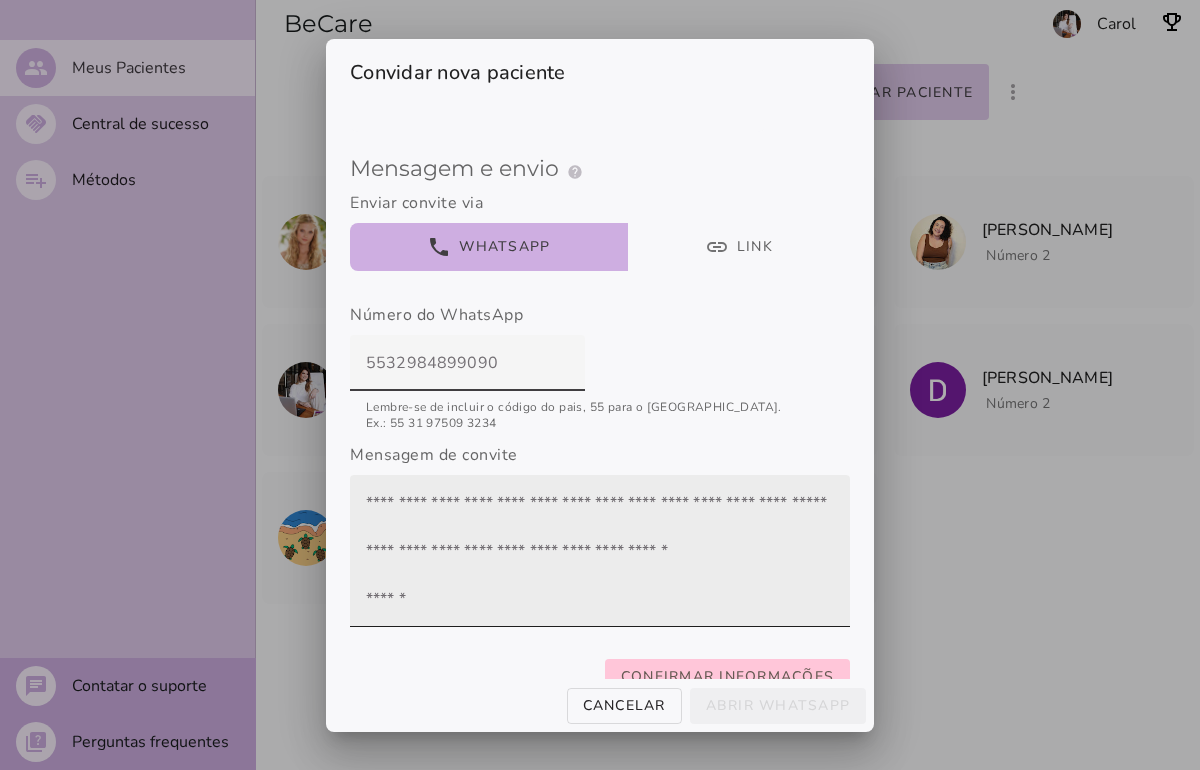 scroll, scrollTop: 224, scrollLeft: 0, axis: vertical 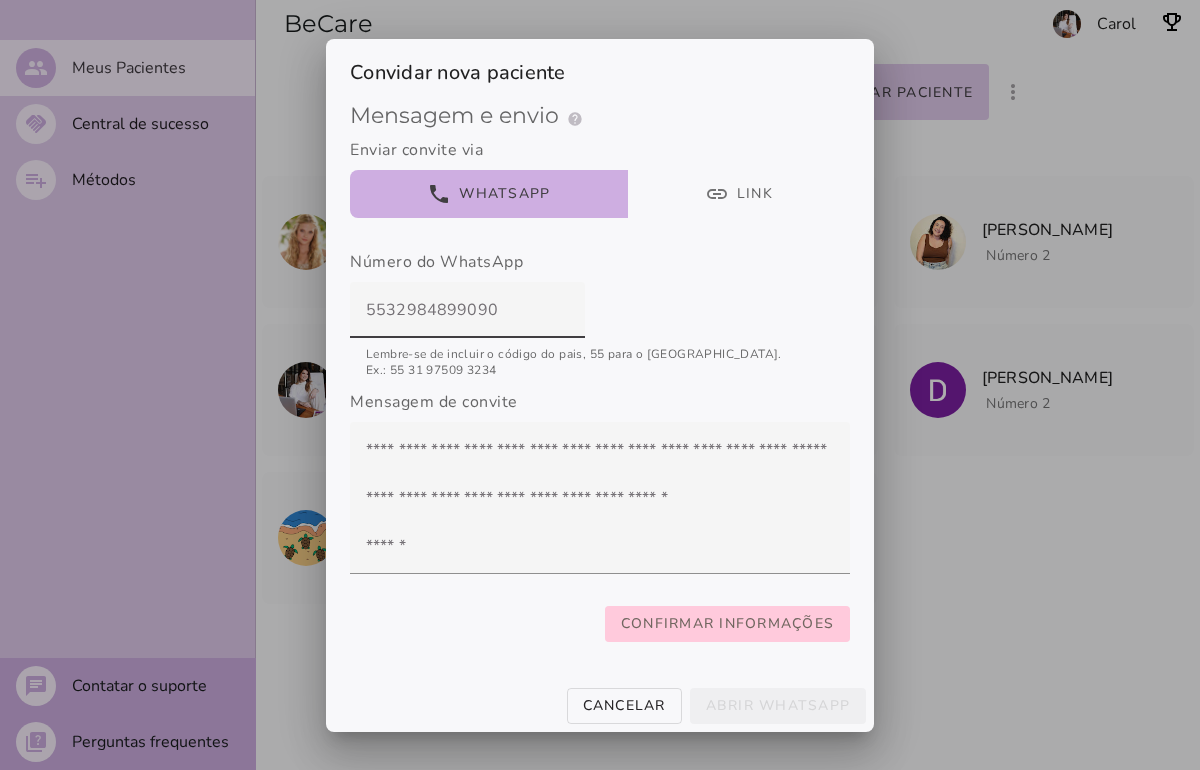 type on "5532984899090" 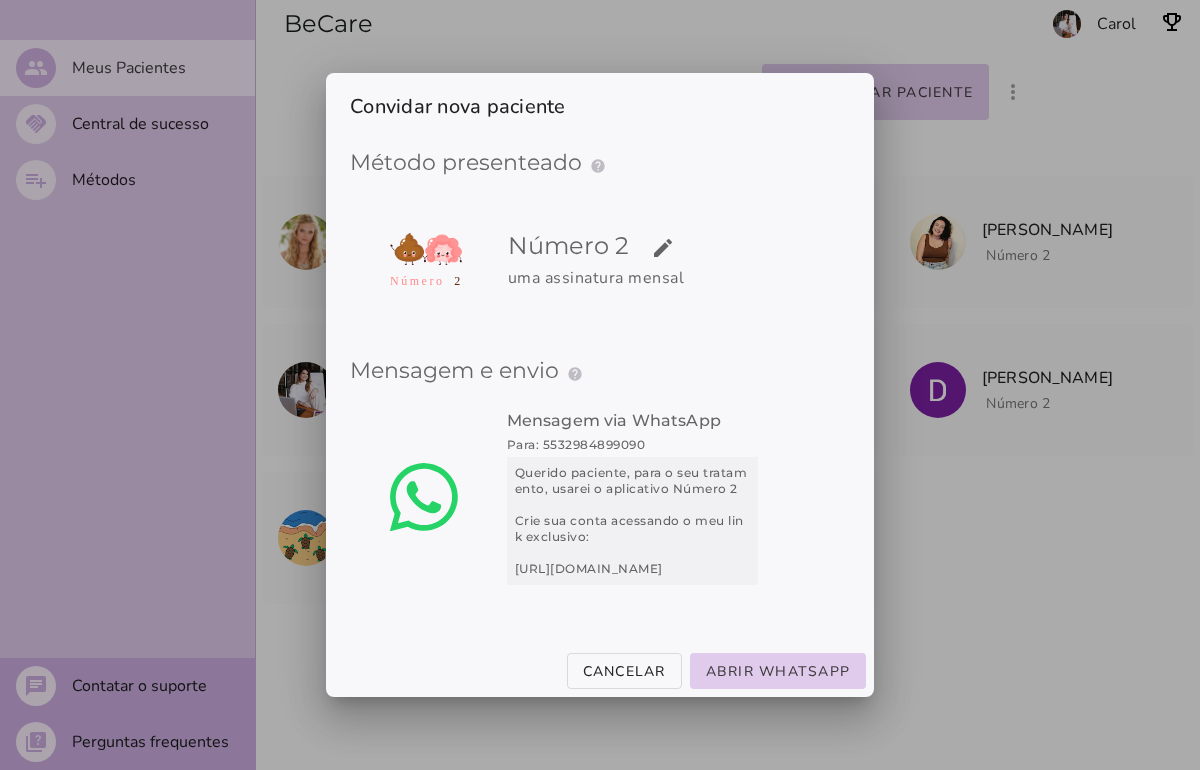 scroll, scrollTop: 0, scrollLeft: 0, axis: both 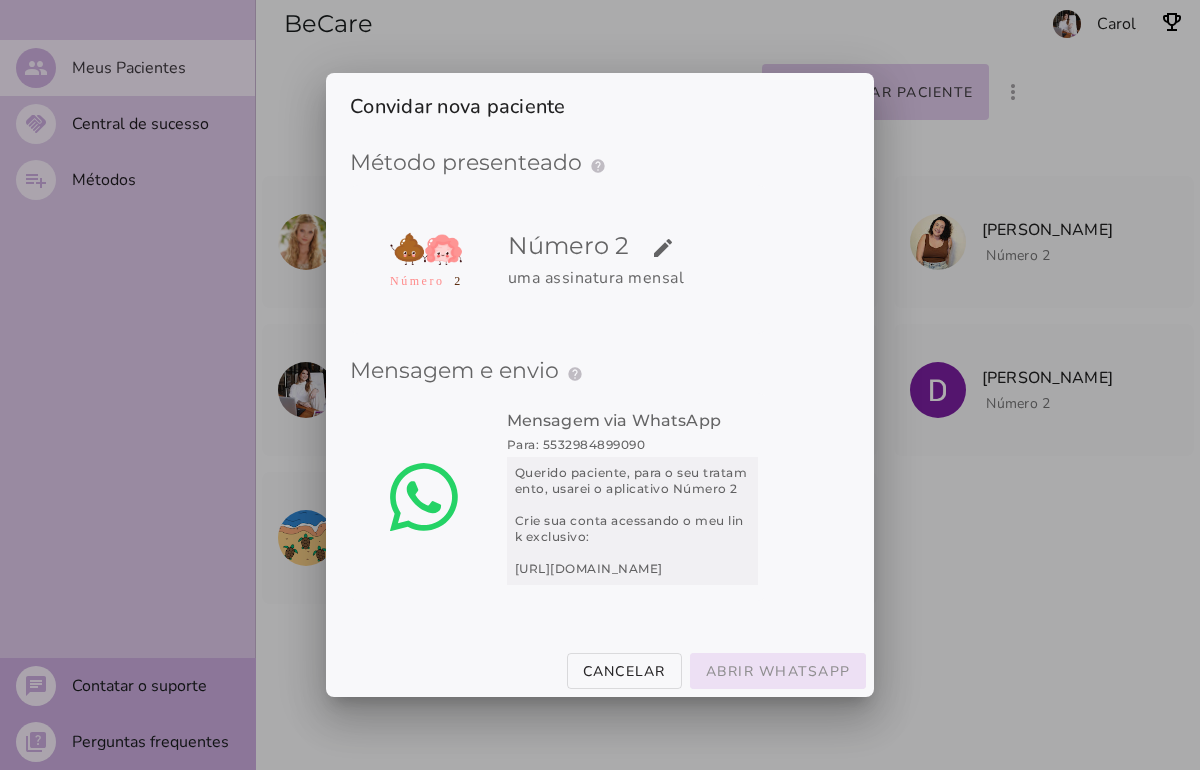click on "Abrir WhatsApp" at bounding box center (0, 0) 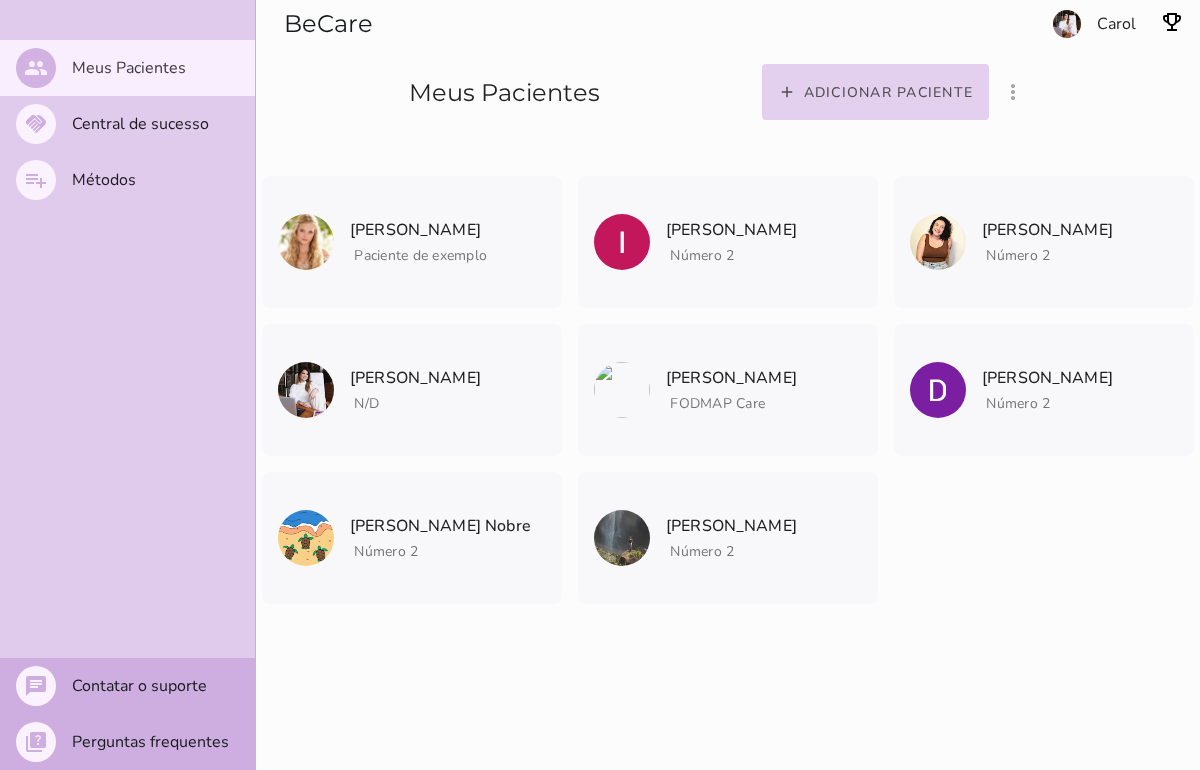 click on "Adicionar paciente" at bounding box center [0, 0] 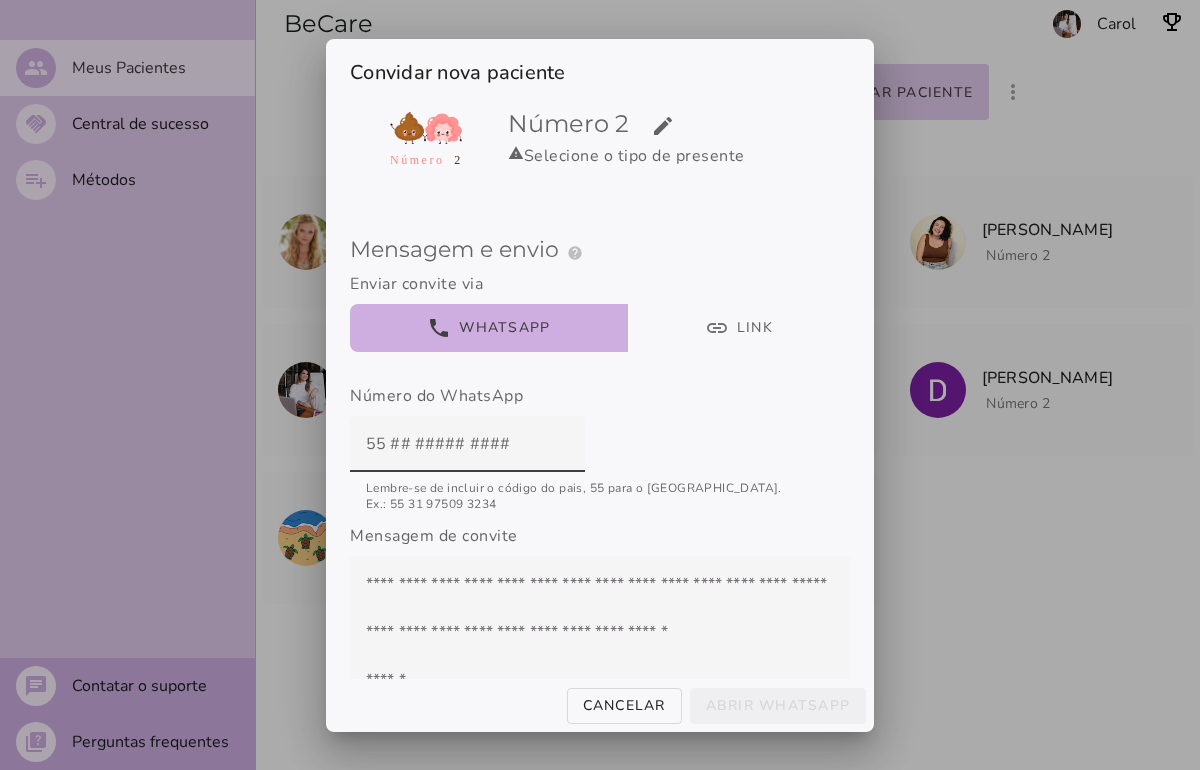scroll, scrollTop: 100, scrollLeft: 0, axis: vertical 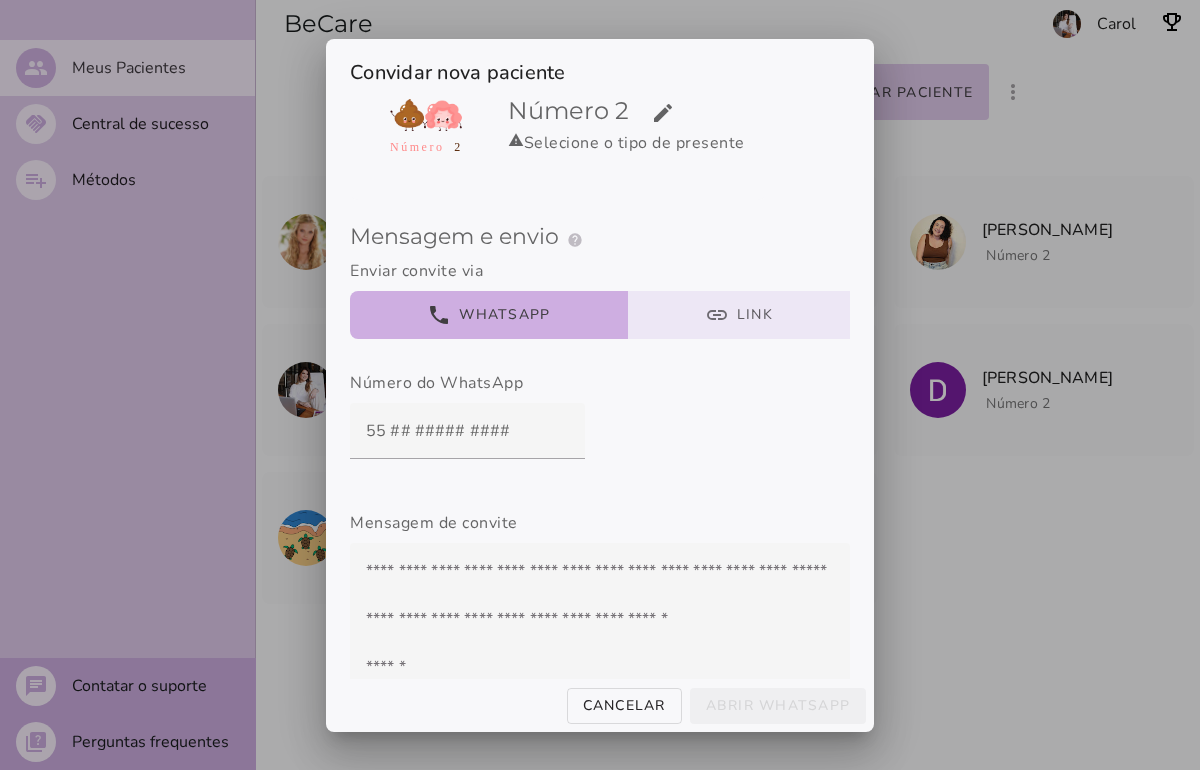 click on "link
Link" at bounding box center [739, 315] 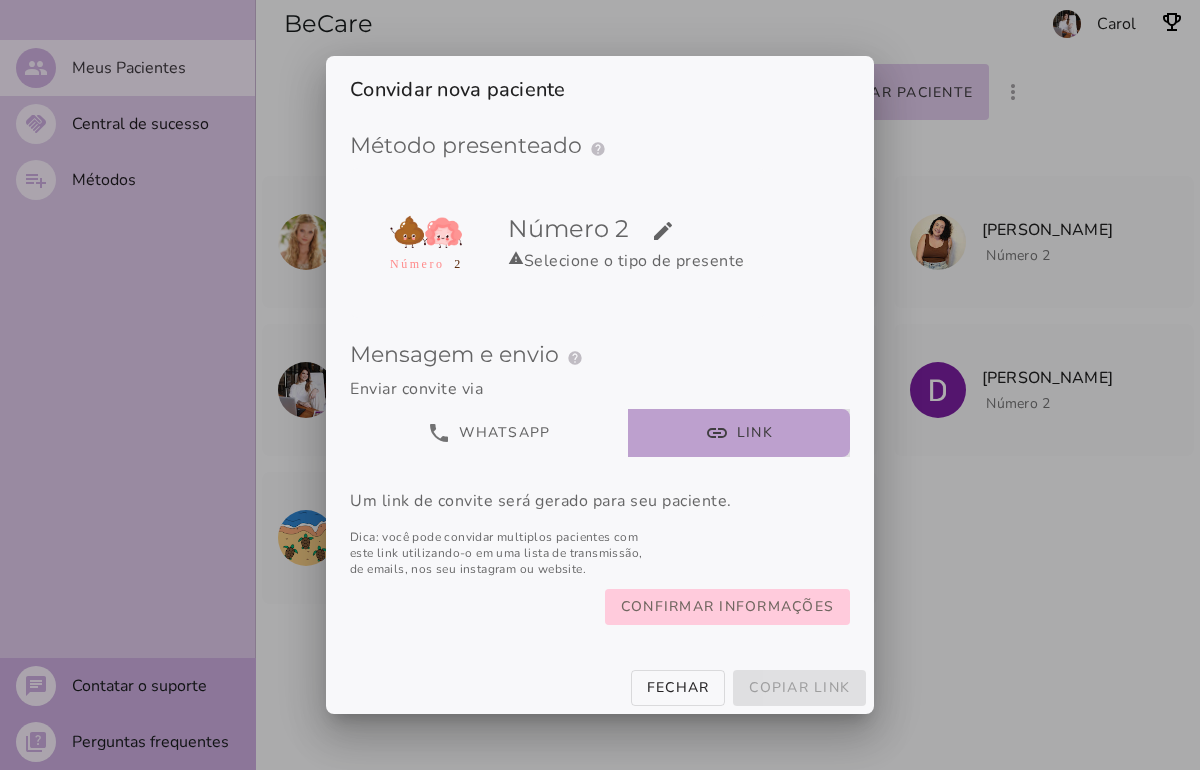 click on "Confirmar informações" at bounding box center (727, 607) 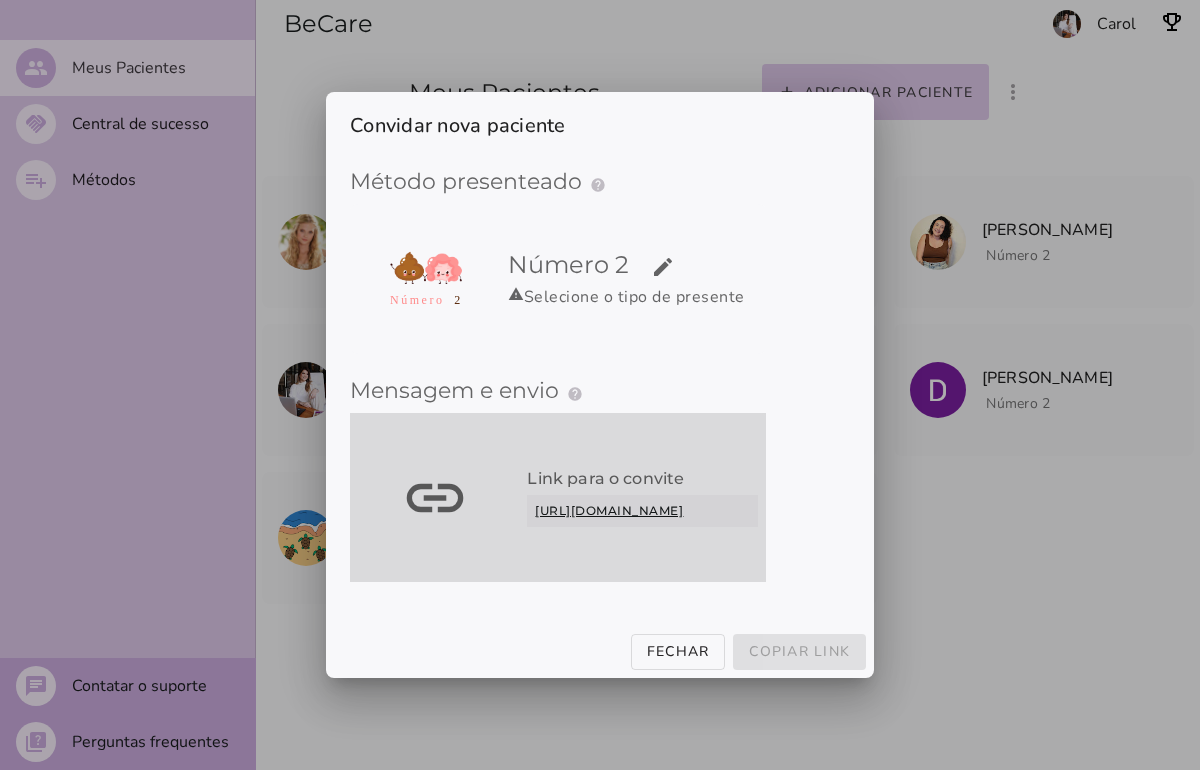 click at bounding box center (600, 385) 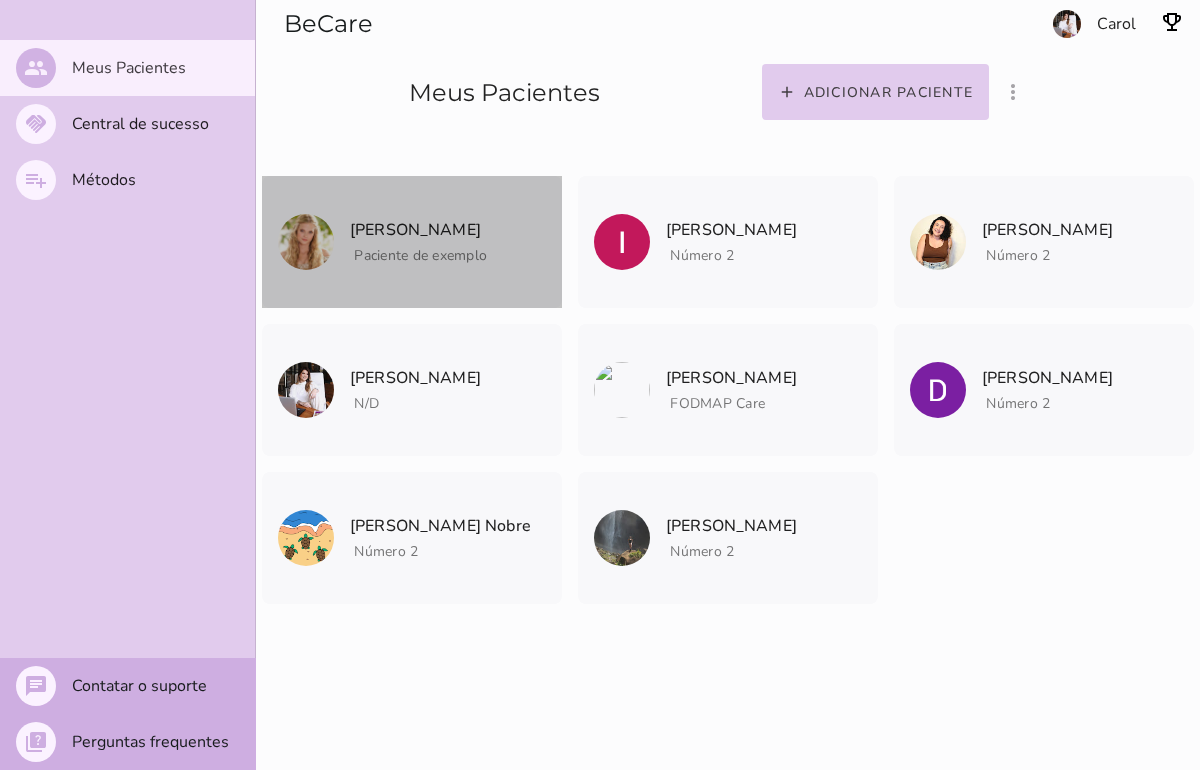 click on "Eliodora Gamgee
Paciente de exemplo" 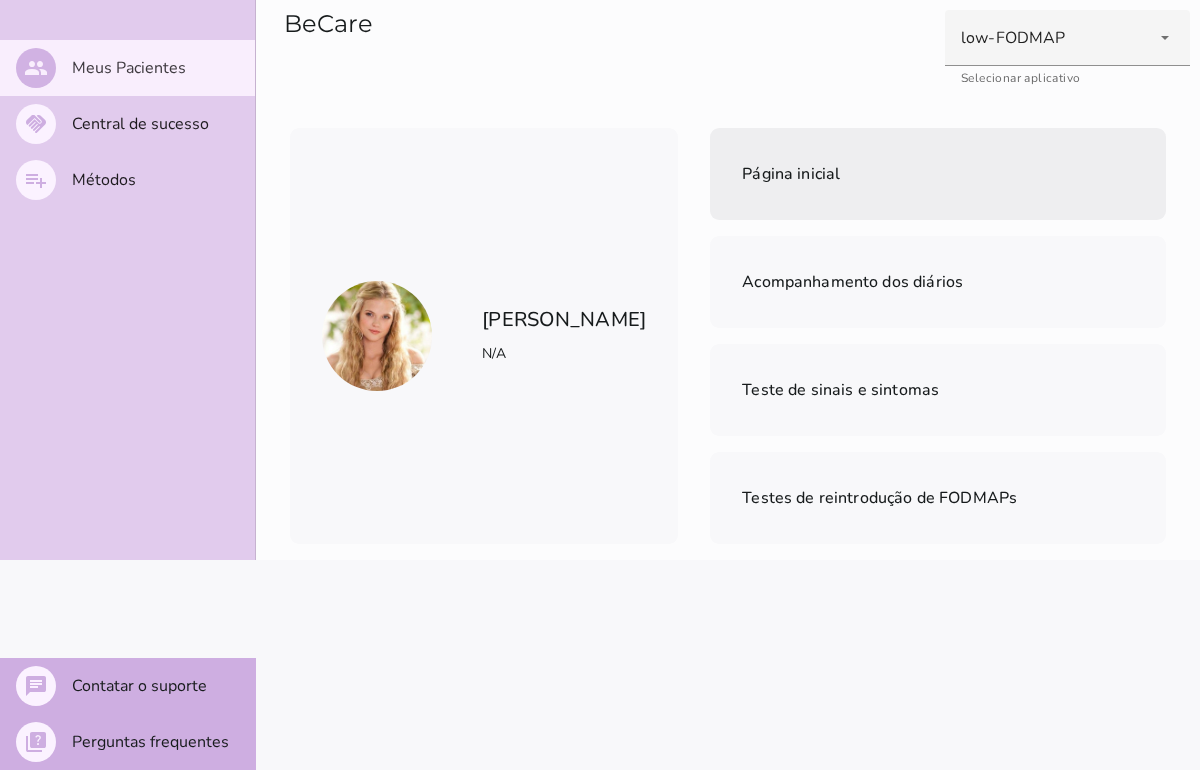 click on "Página inicial" at bounding box center [938, 174] 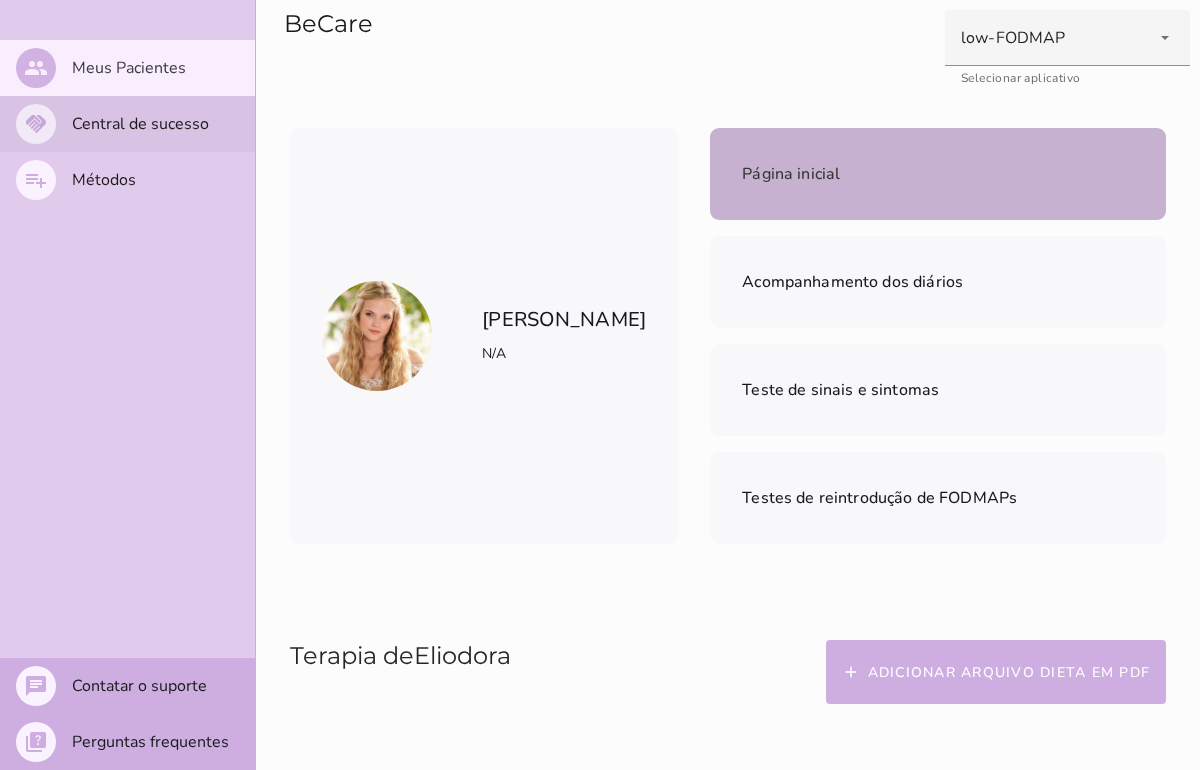 click on "Central de sucesso" at bounding box center (0, 0) 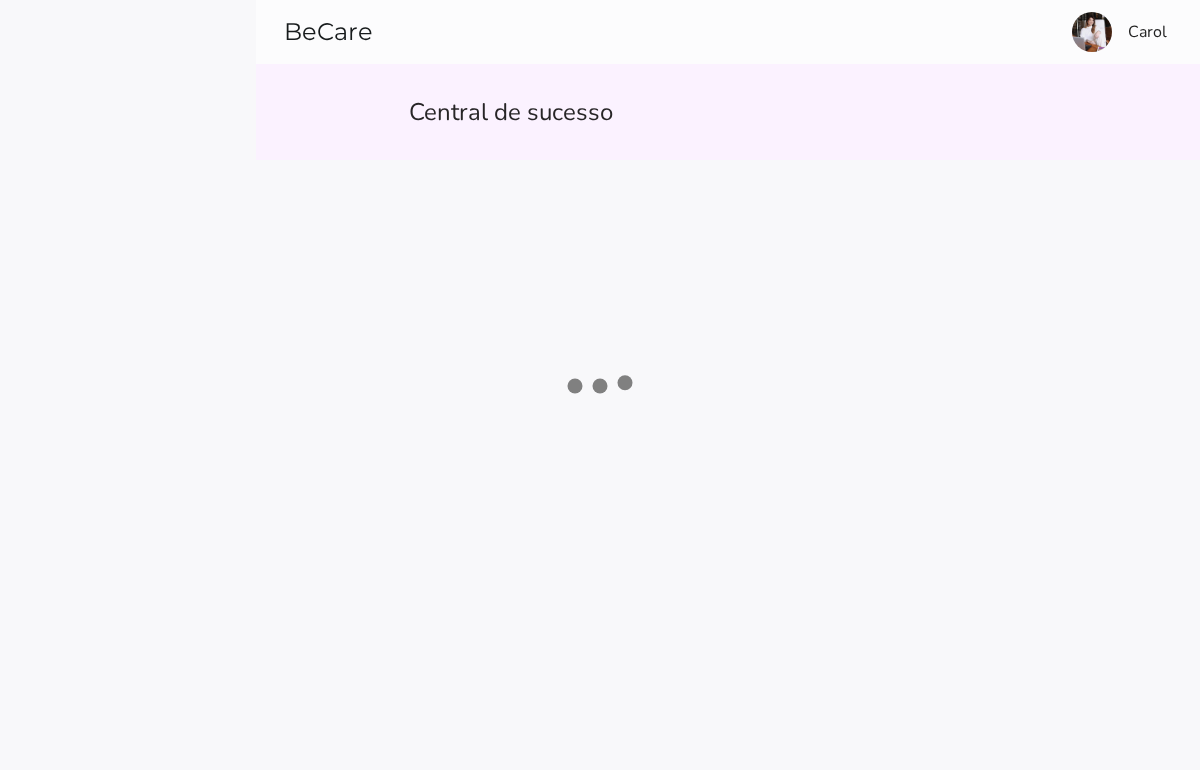 type 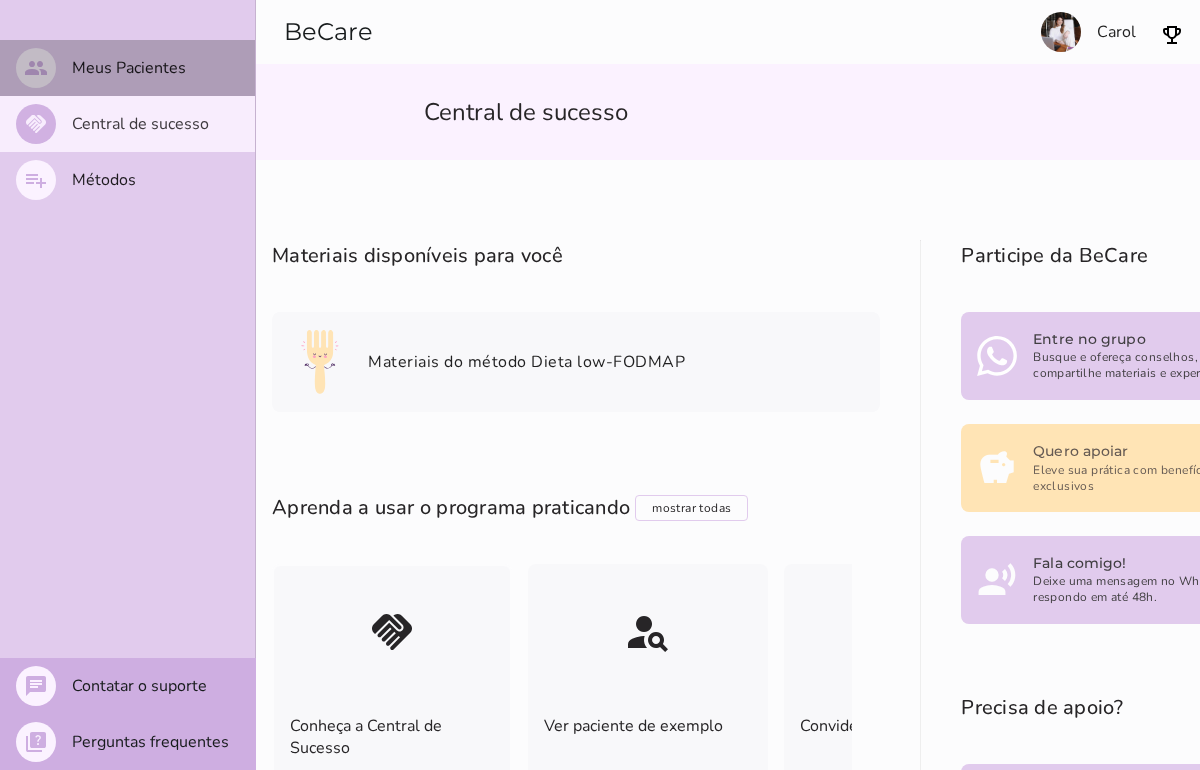 click on "Meus Pacientes" at bounding box center (0, 0) 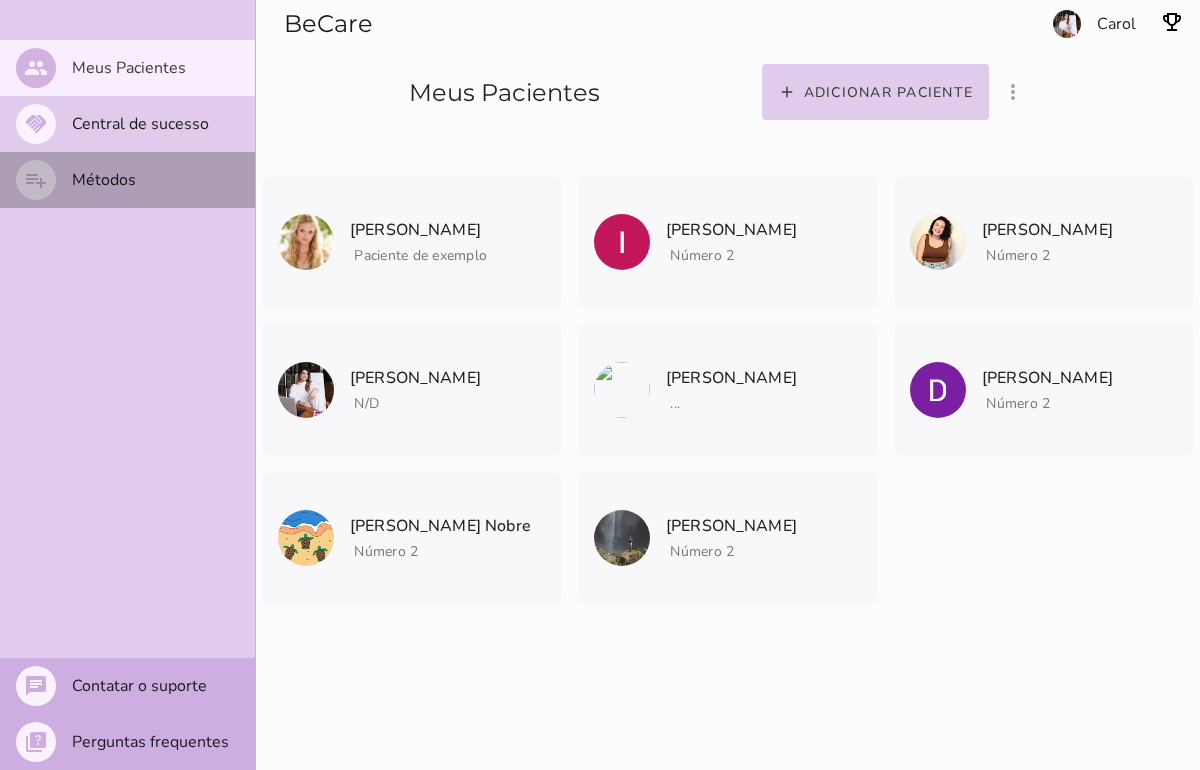 click on "Métodos" at bounding box center [0, 0] 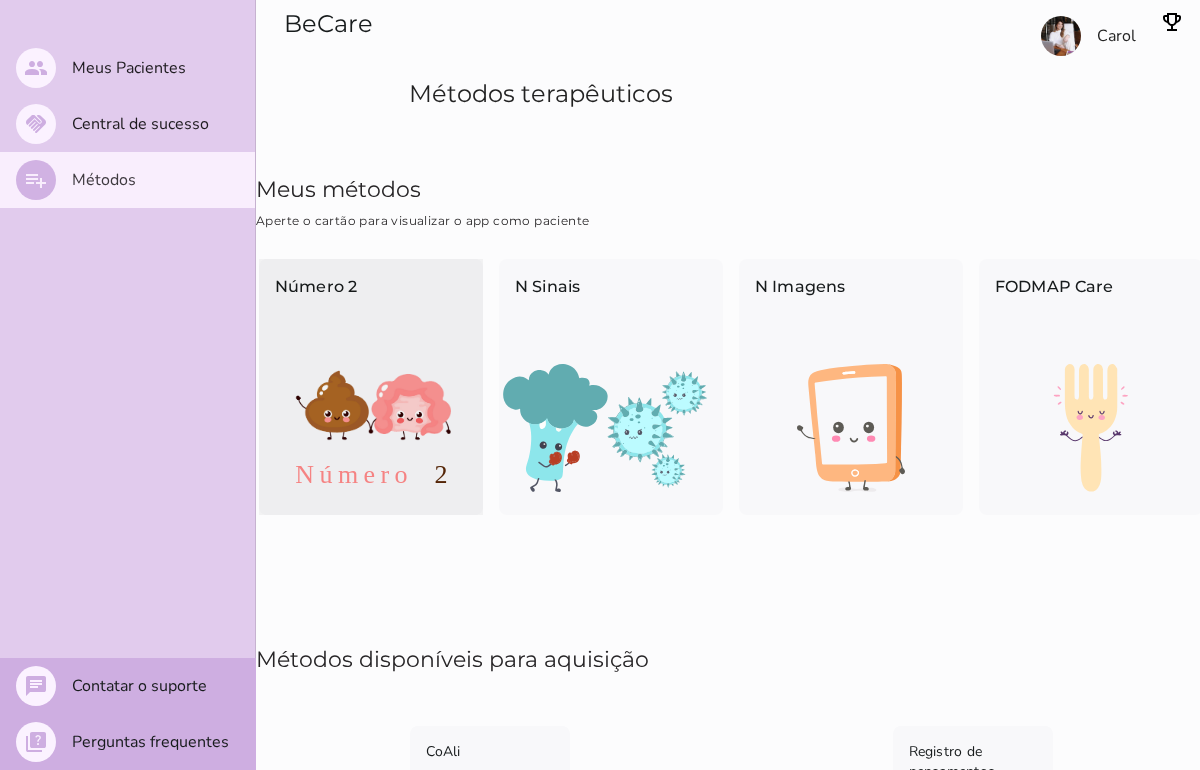 click at bounding box center (371, 428) 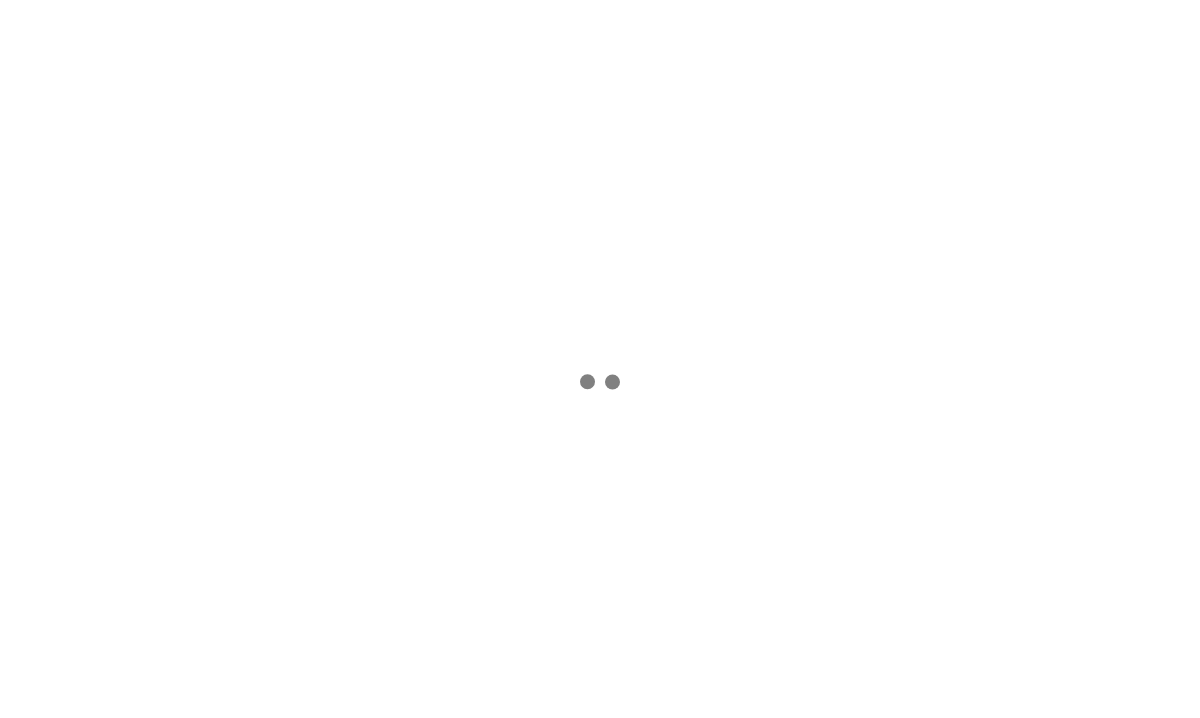scroll, scrollTop: 0, scrollLeft: 0, axis: both 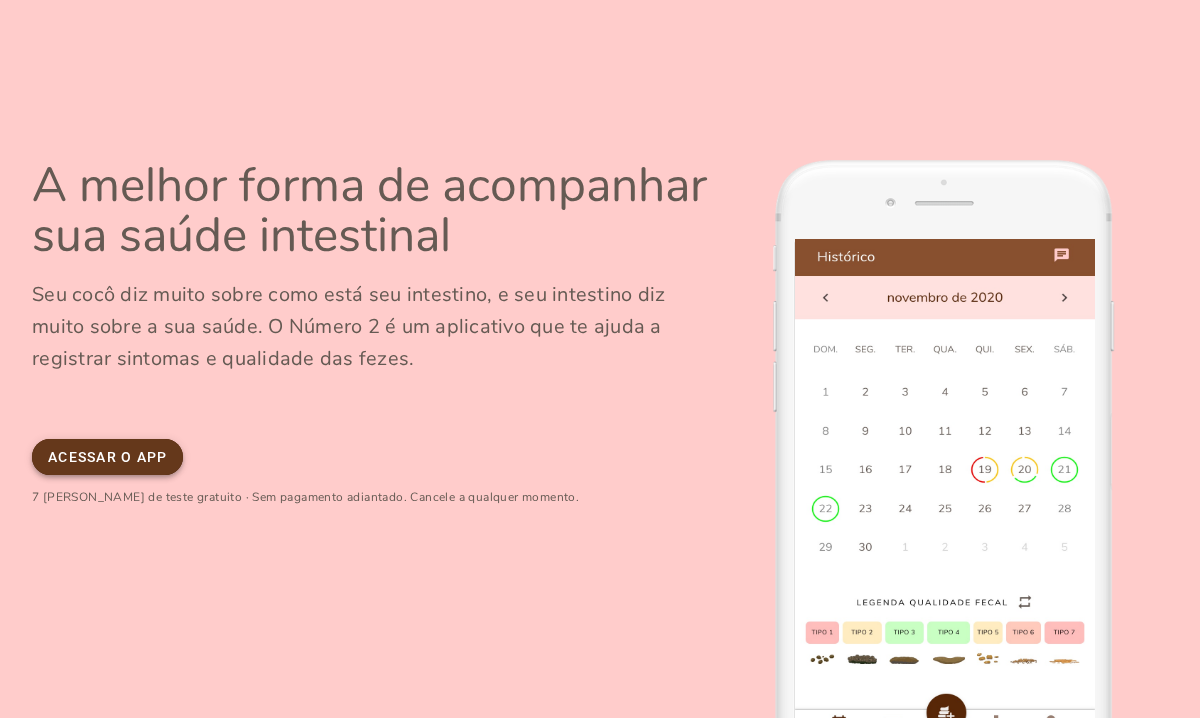 click on "Acessar o app" at bounding box center [0, 0] 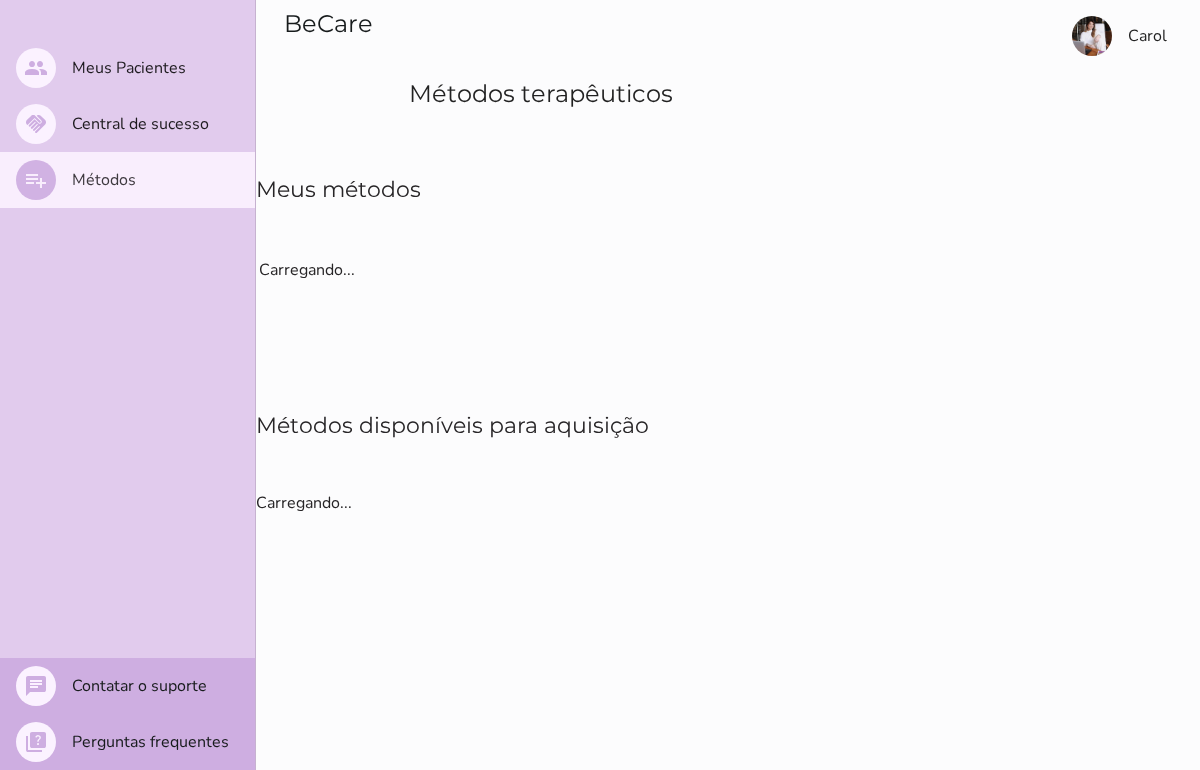 scroll, scrollTop: 0, scrollLeft: 0, axis: both 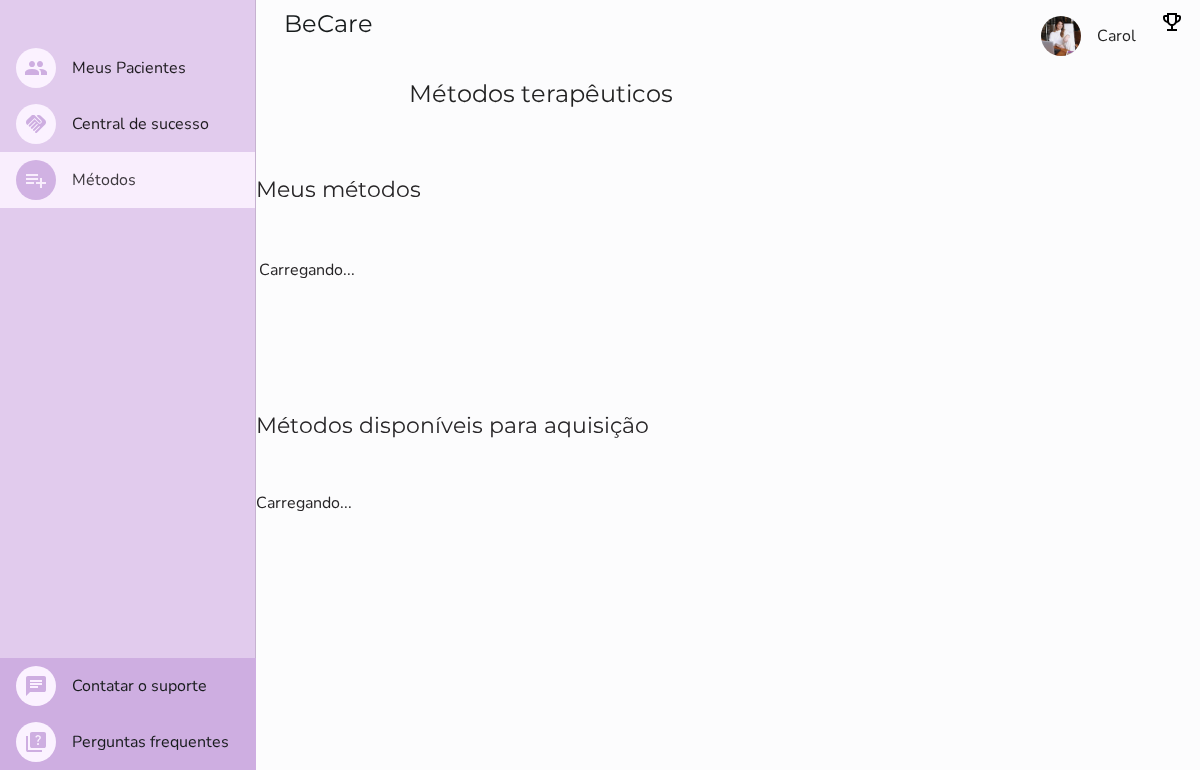 type 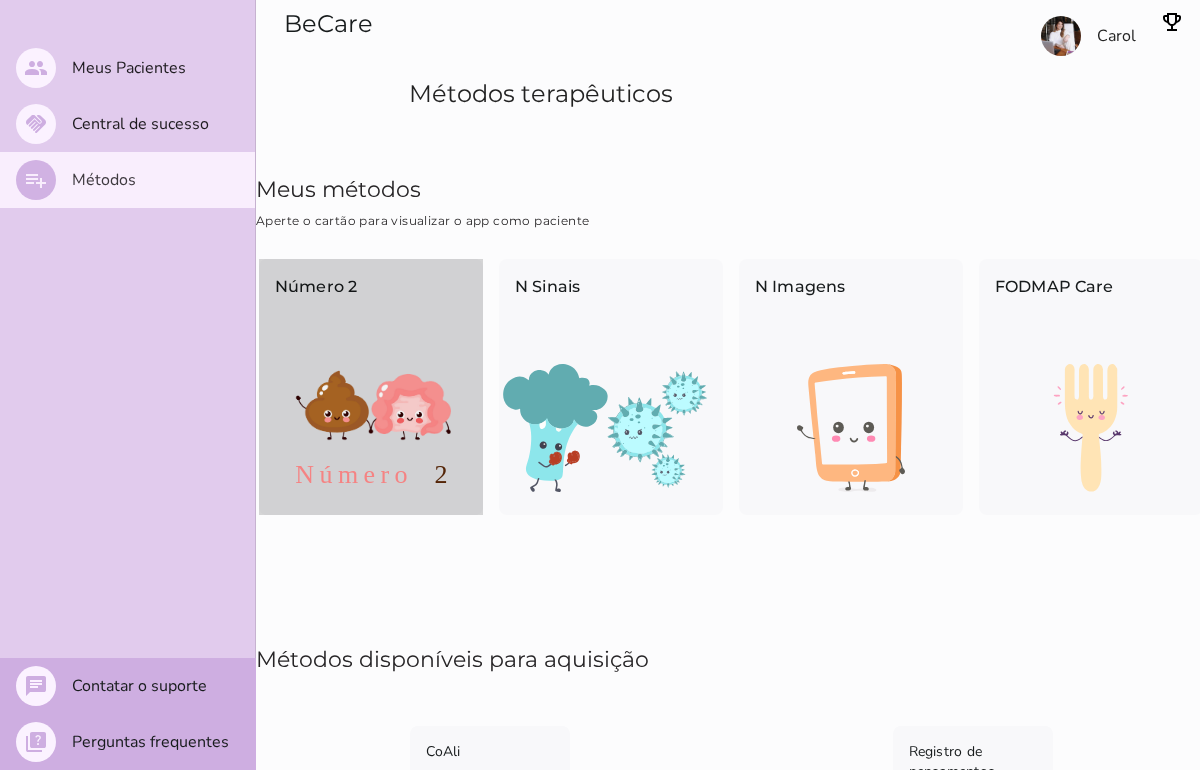 click at bounding box center [371, 428] 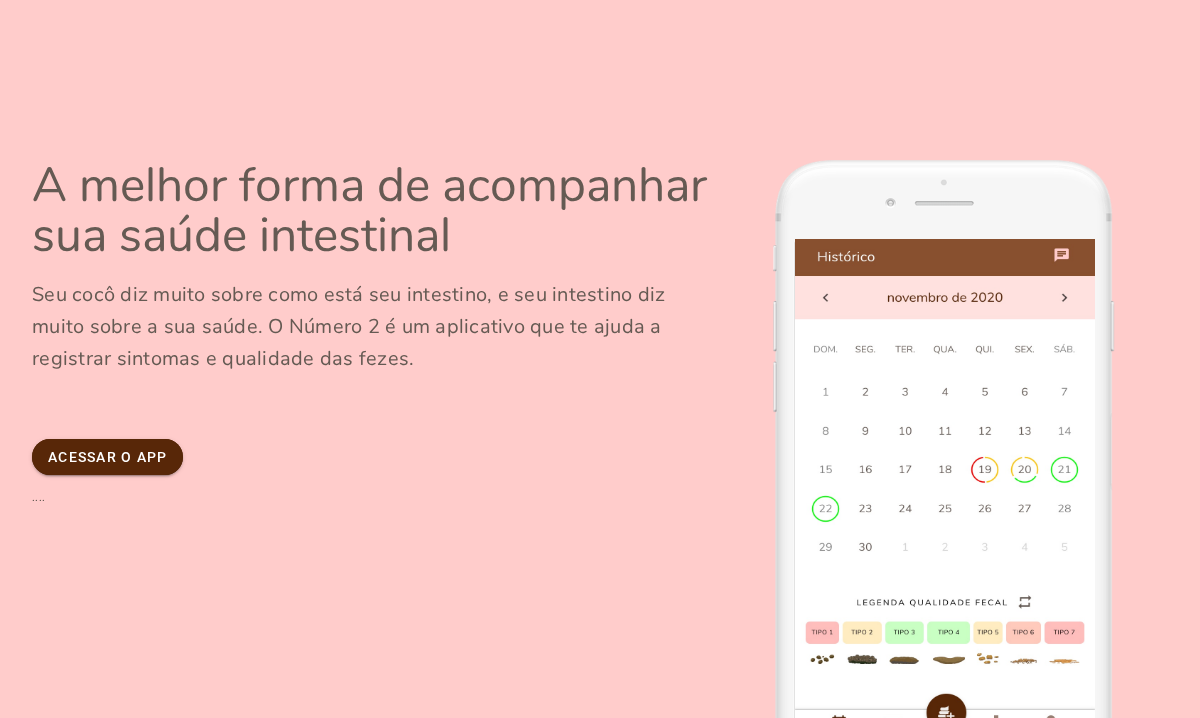 scroll, scrollTop: 0, scrollLeft: 0, axis: both 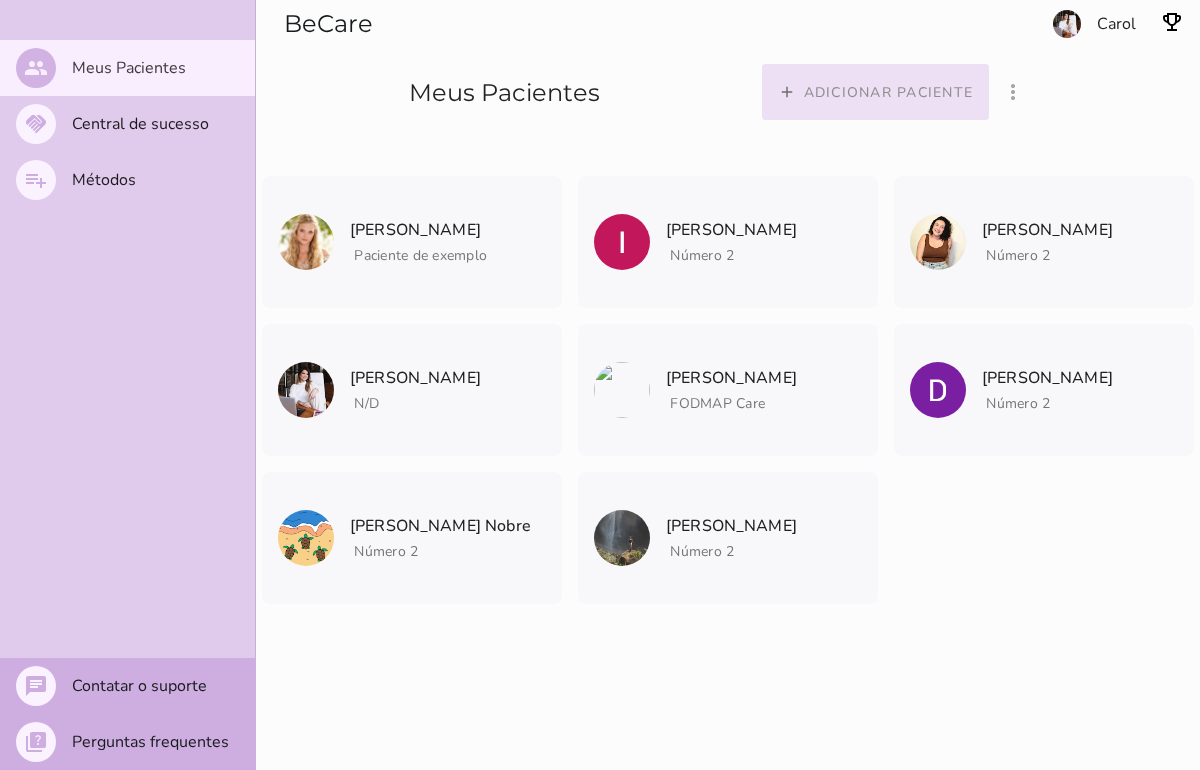 click on "Adicionar paciente" at bounding box center [0, 0] 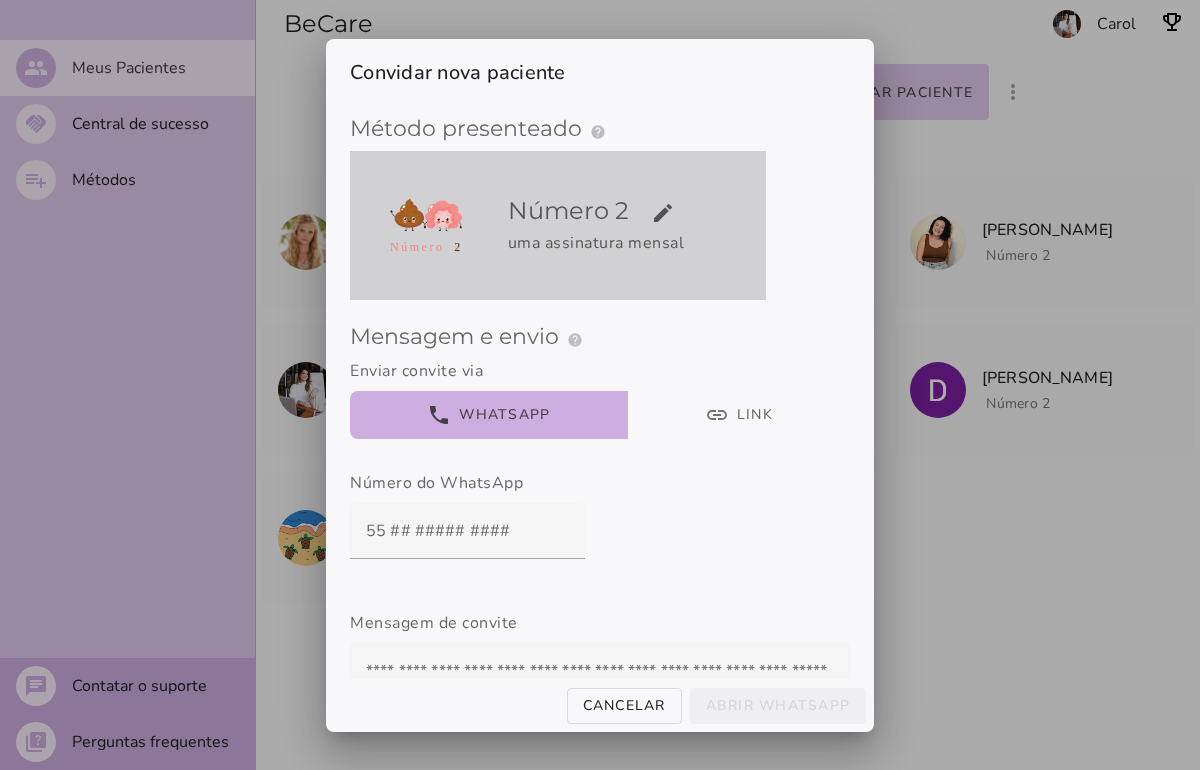 click on "Número 2
edit
uma assinatura mensal" at bounding box center (633, 225) 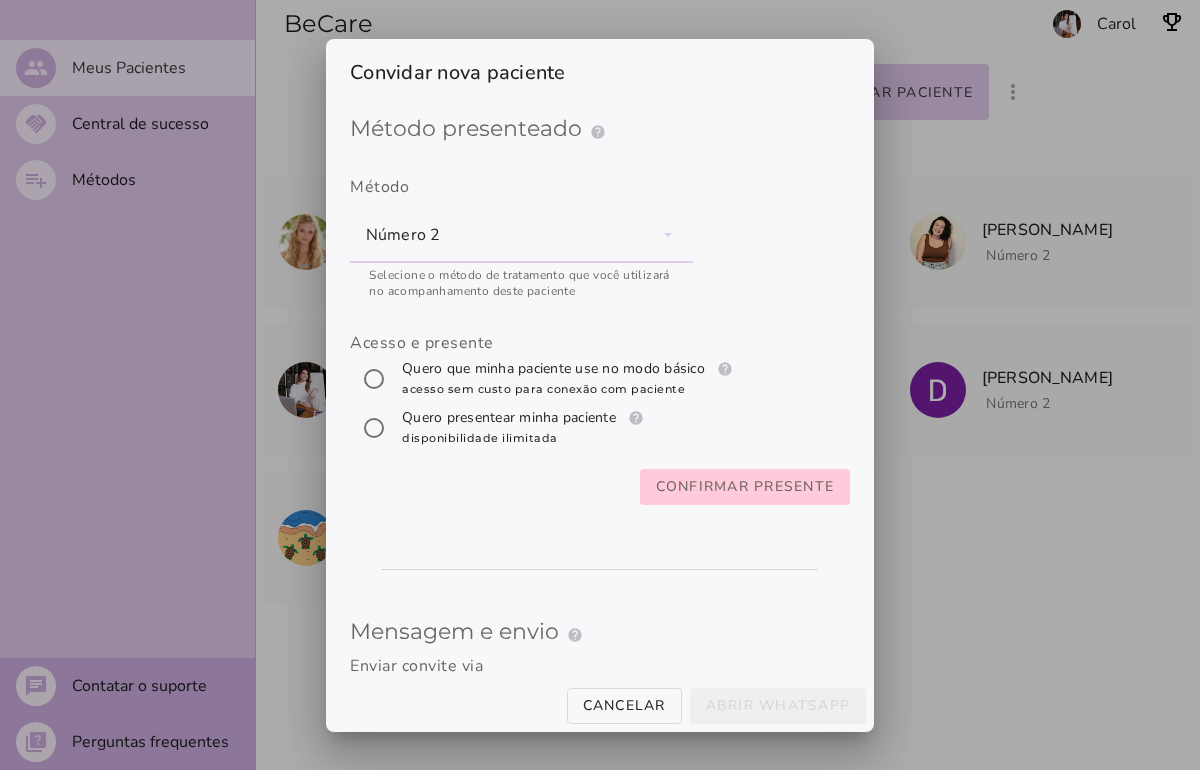 click on "Confirmar presente" at bounding box center (0, 0) 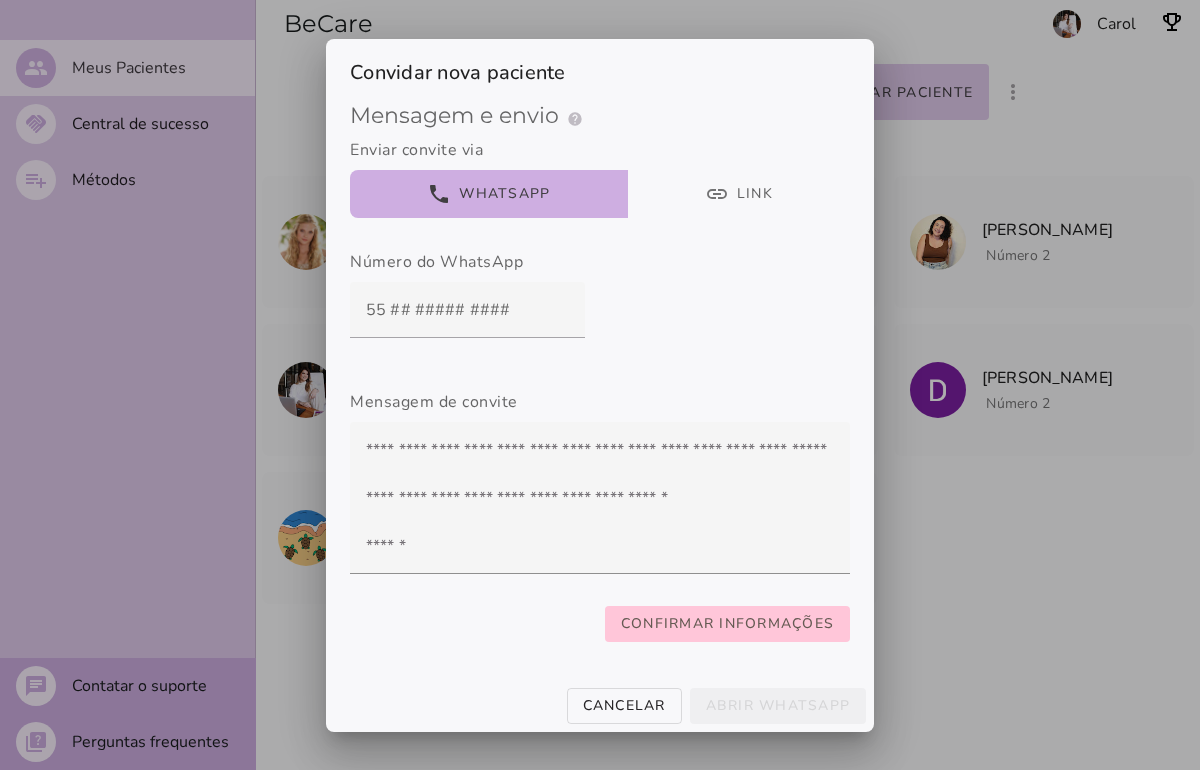 scroll, scrollTop: 224, scrollLeft: 0, axis: vertical 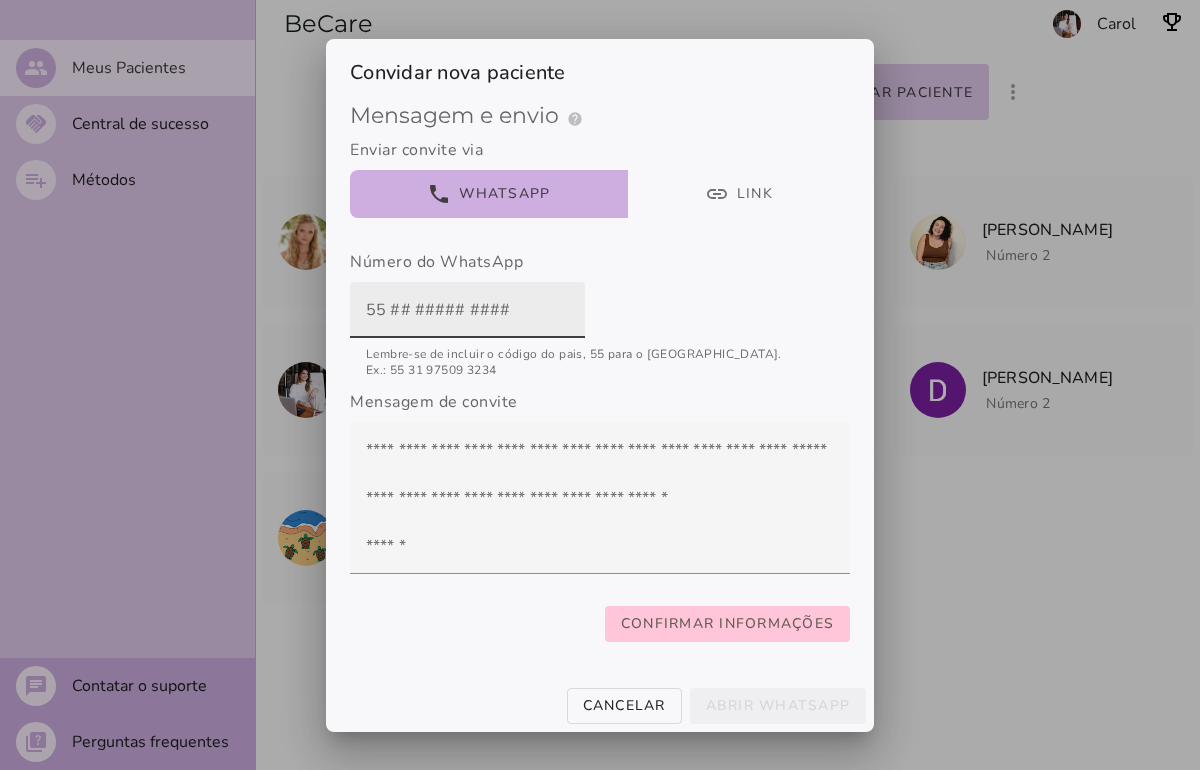 click at bounding box center [467, 310] 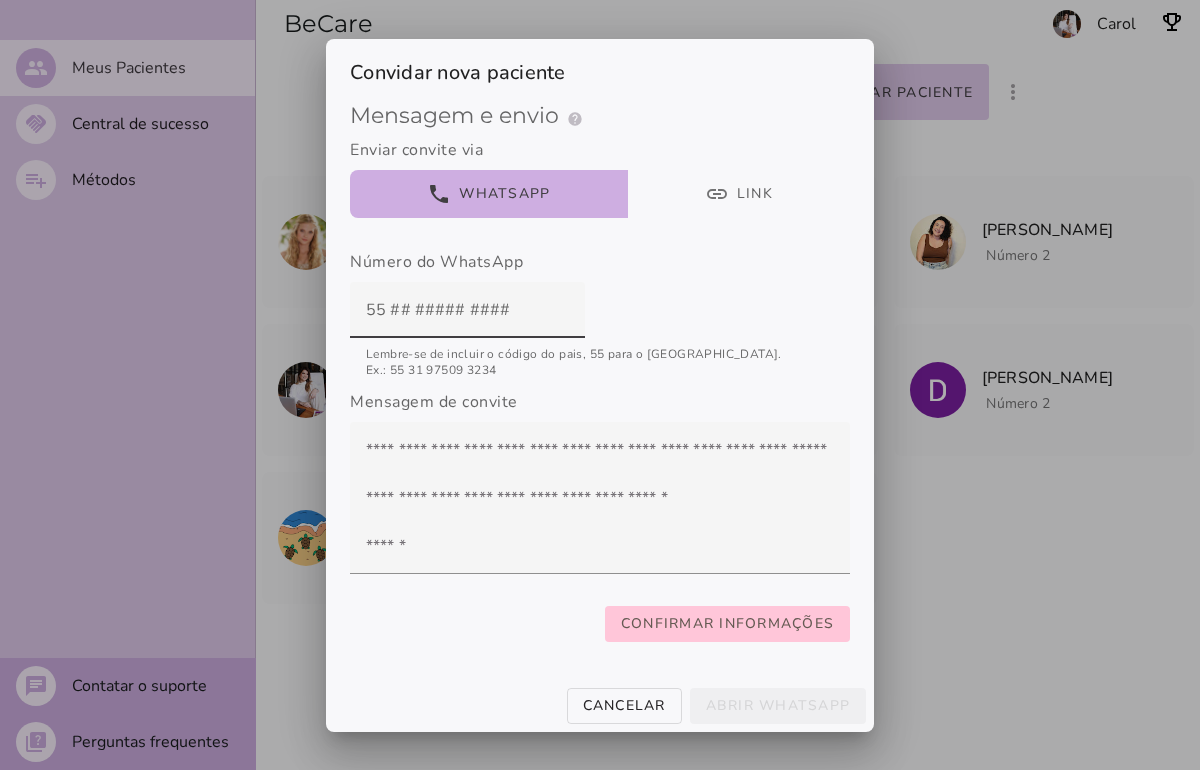 type on "5532984899090" 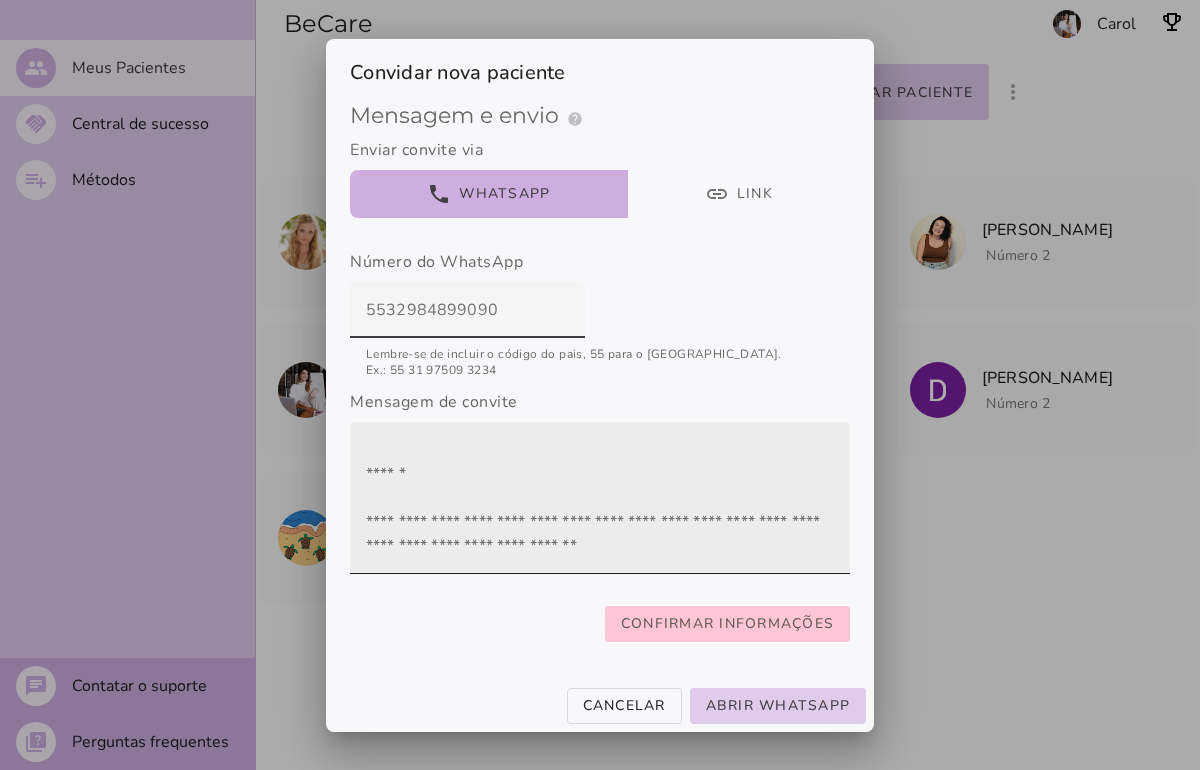 scroll, scrollTop: 96, scrollLeft: 0, axis: vertical 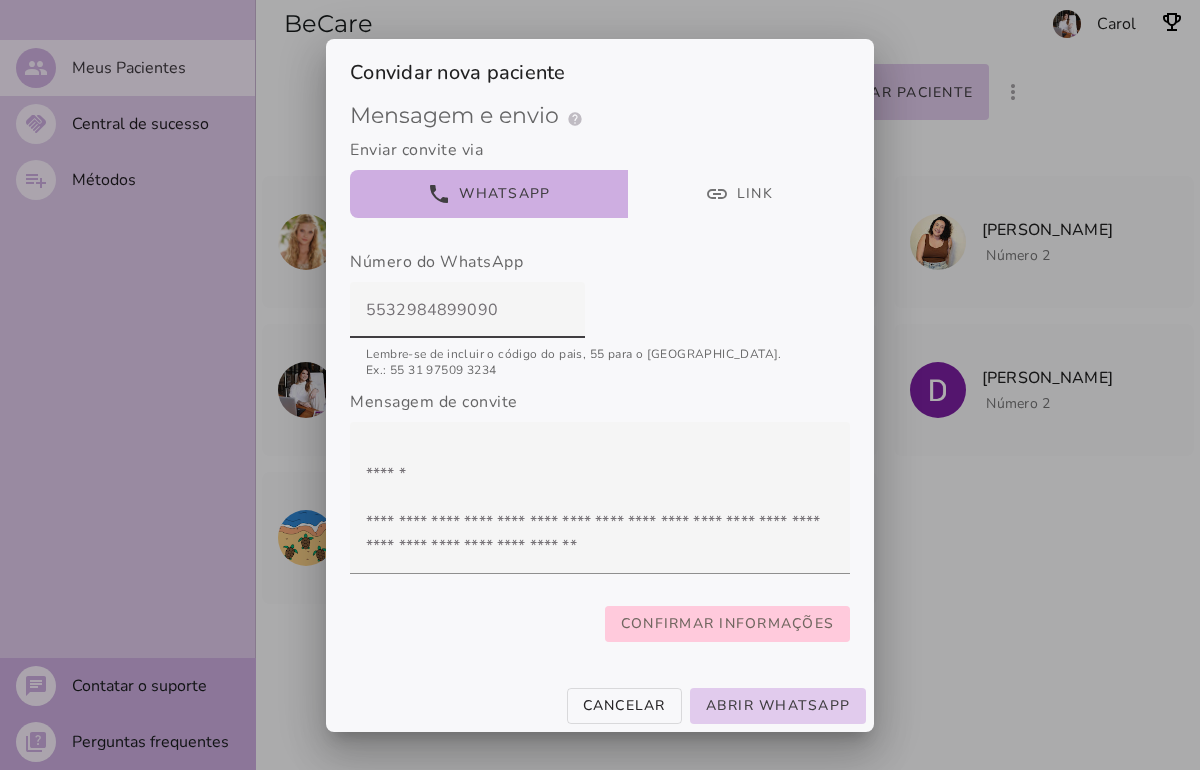 click on "Confirmar informações" at bounding box center [0, 0] 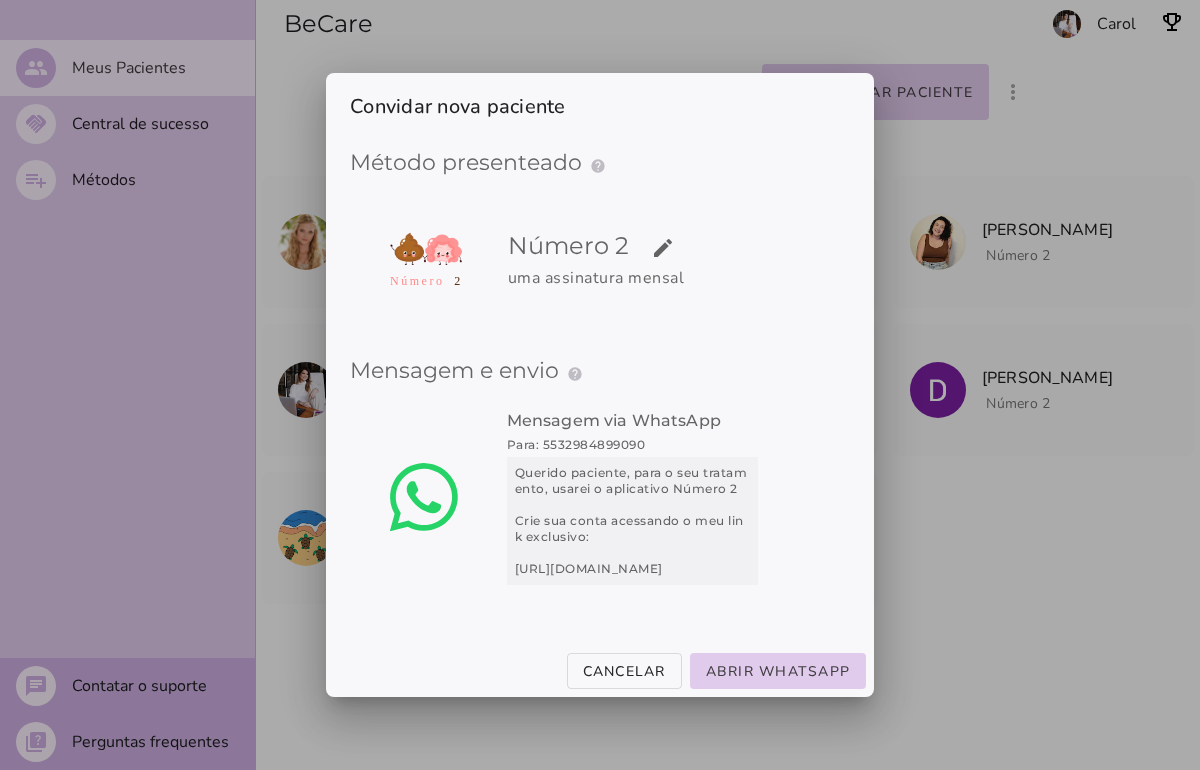 scroll, scrollTop: 0, scrollLeft: 0, axis: both 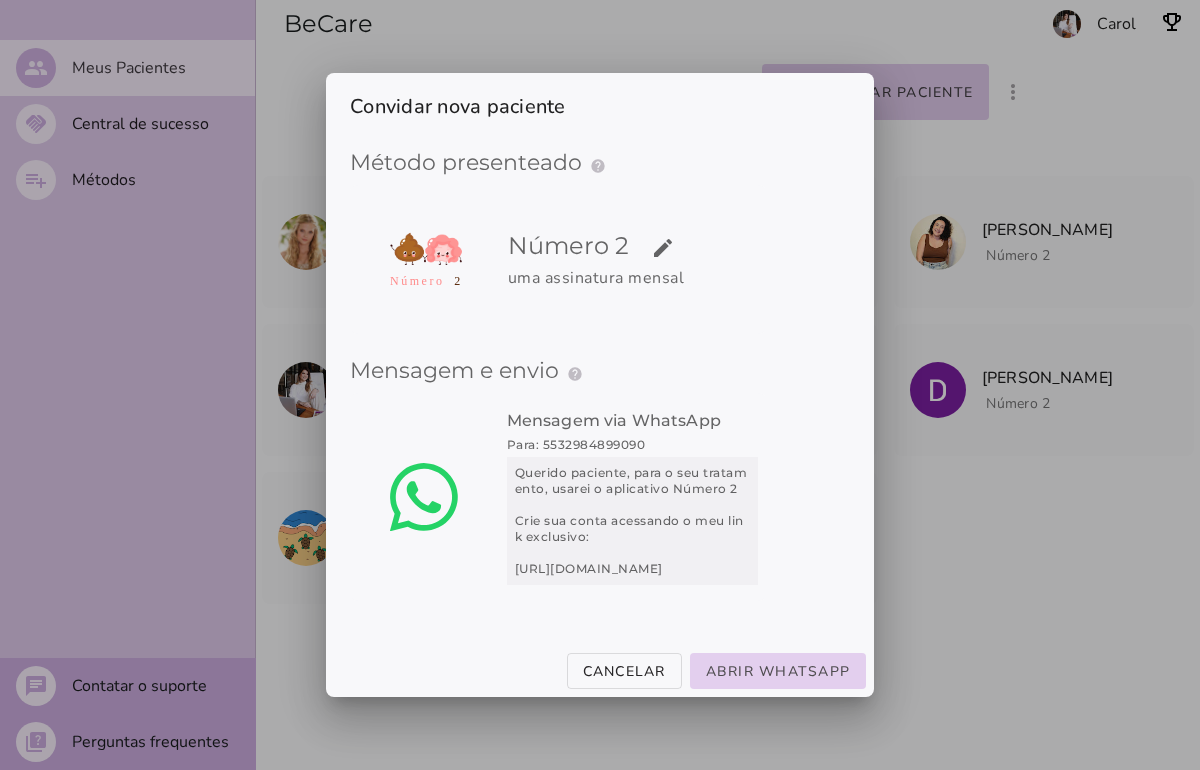 click on "Abrir WhatsApp" at bounding box center (0, 0) 